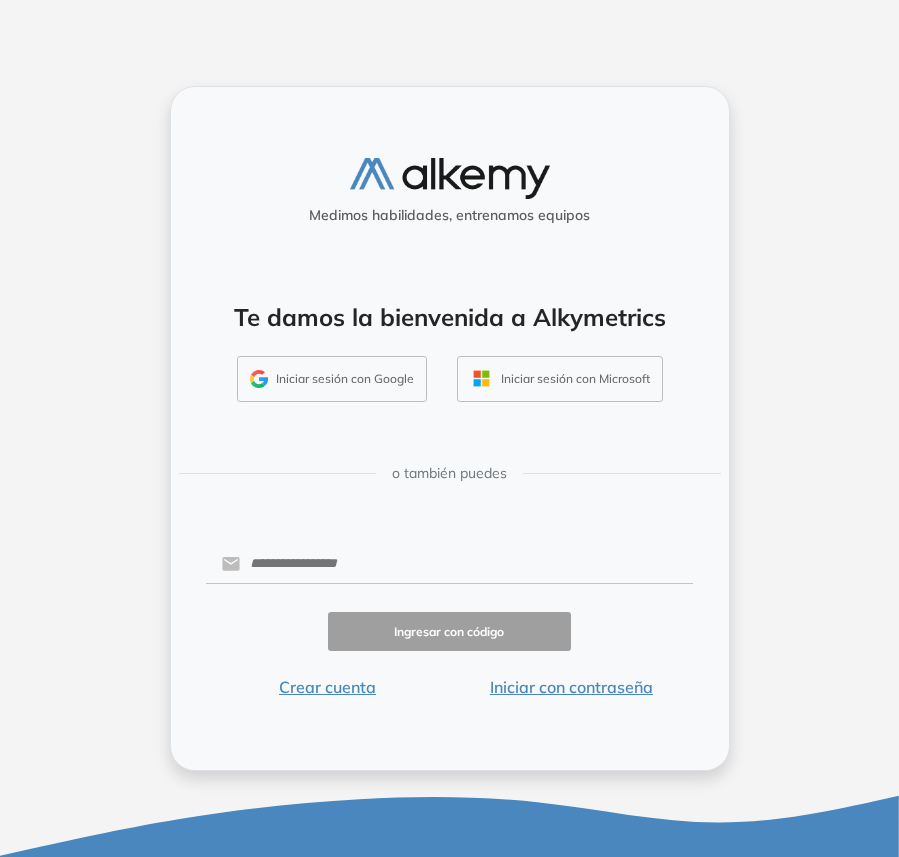 scroll, scrollTop: 0, scrollLeft: 0, axis: both 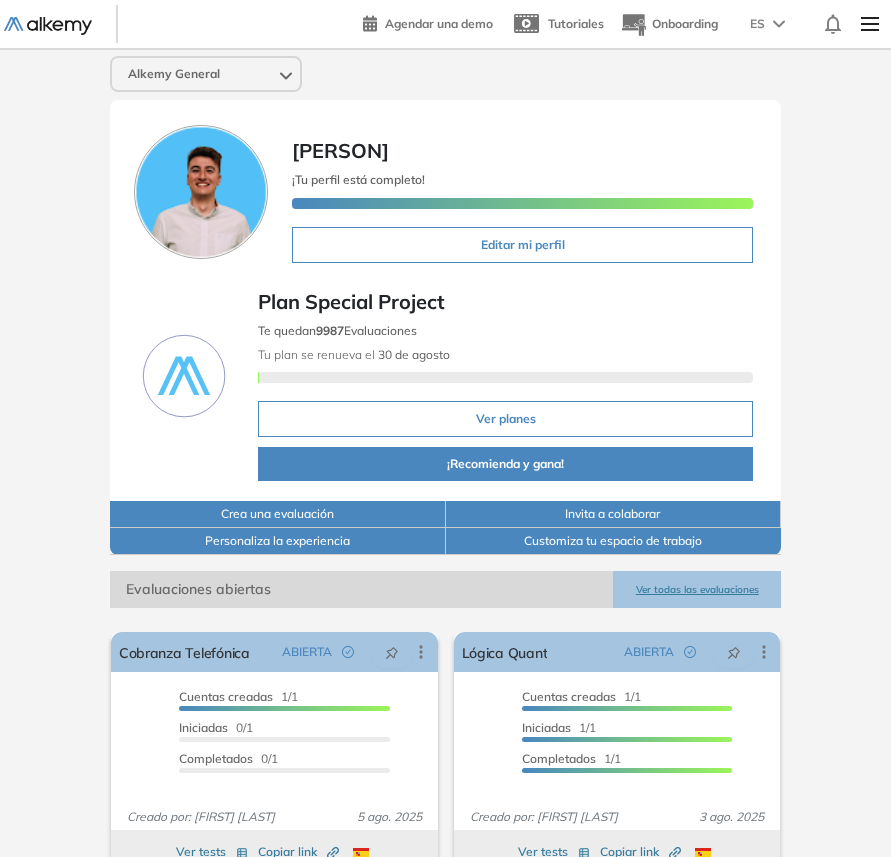 drag, startPoint x: 904, startPoint y: 139, endPoint x: 1089, endPoint y: 138, distance: 185.0027 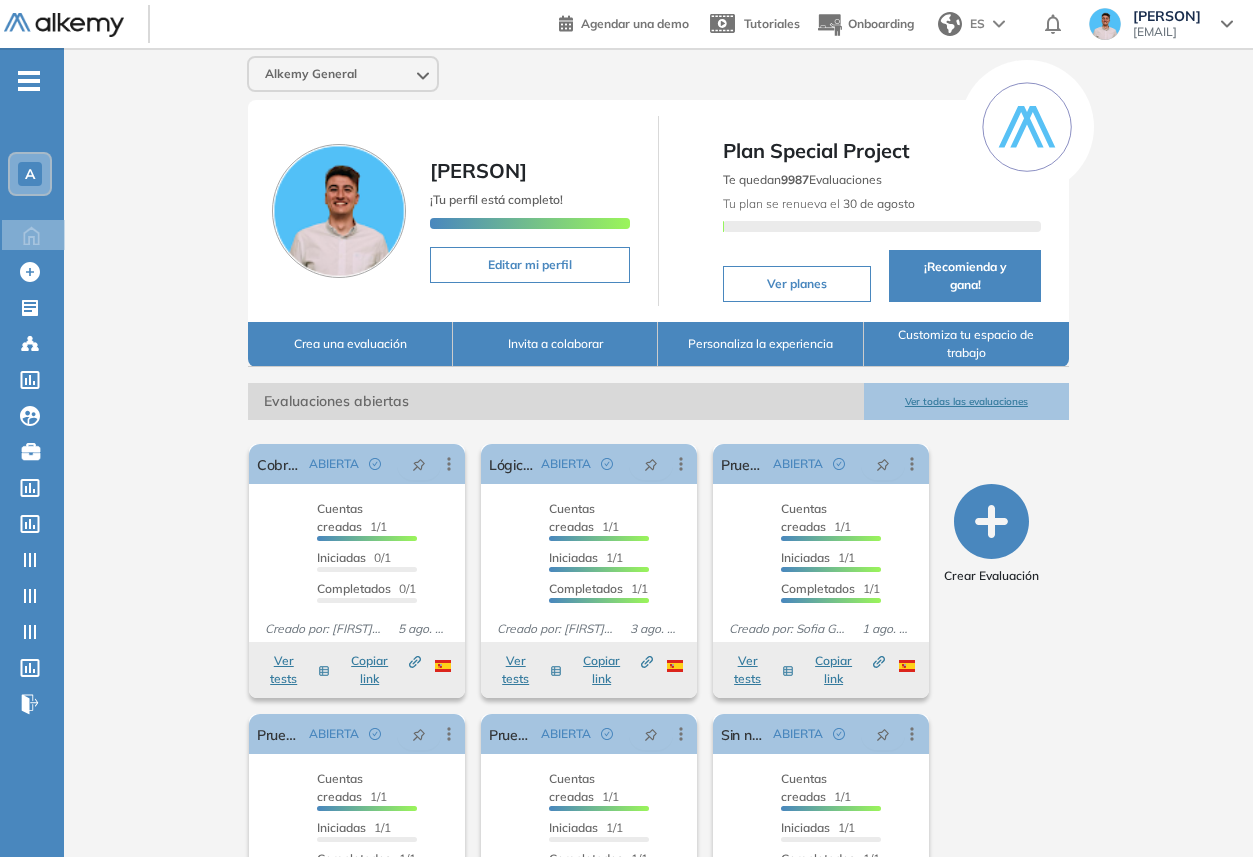 click on "A" at bounding box center (30, 174) 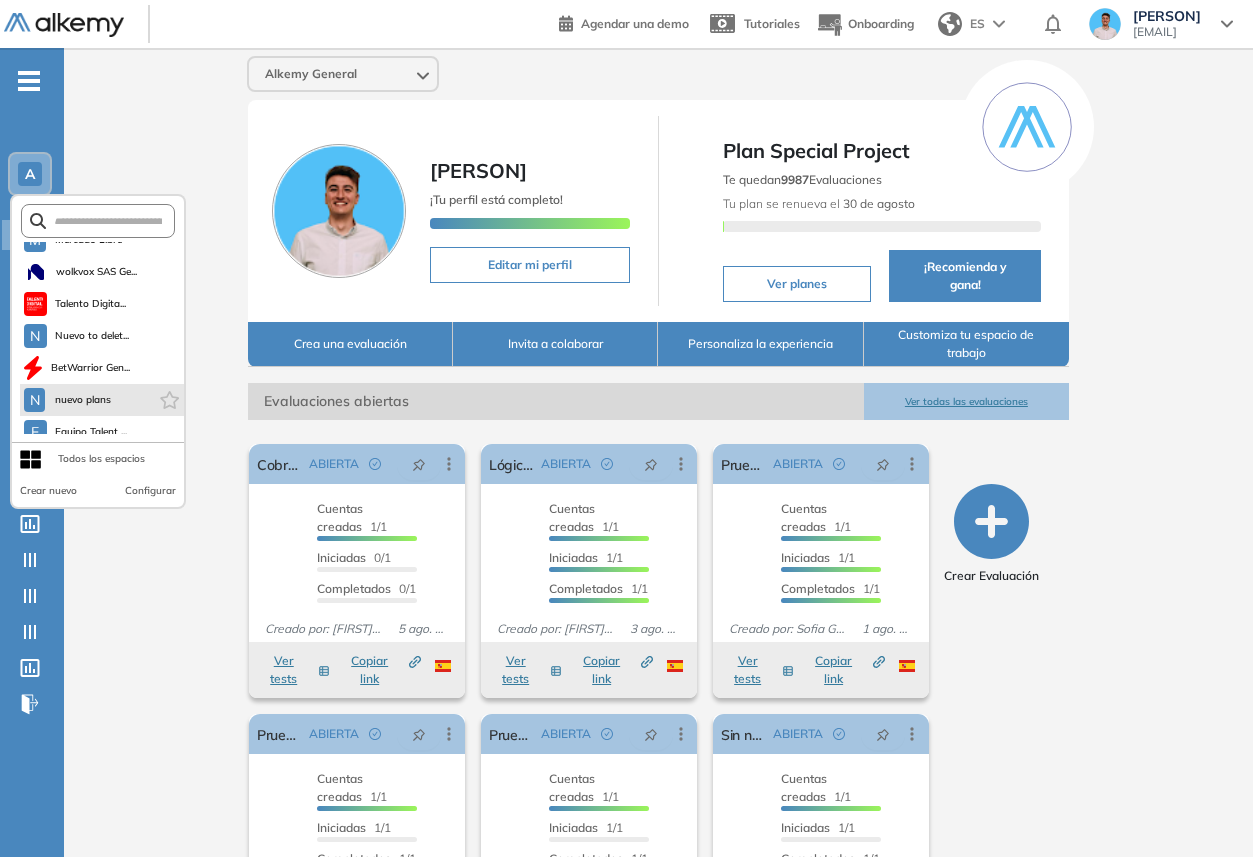 scroll, scrollTop: 320, scrollLeft: 0, axis: vertical 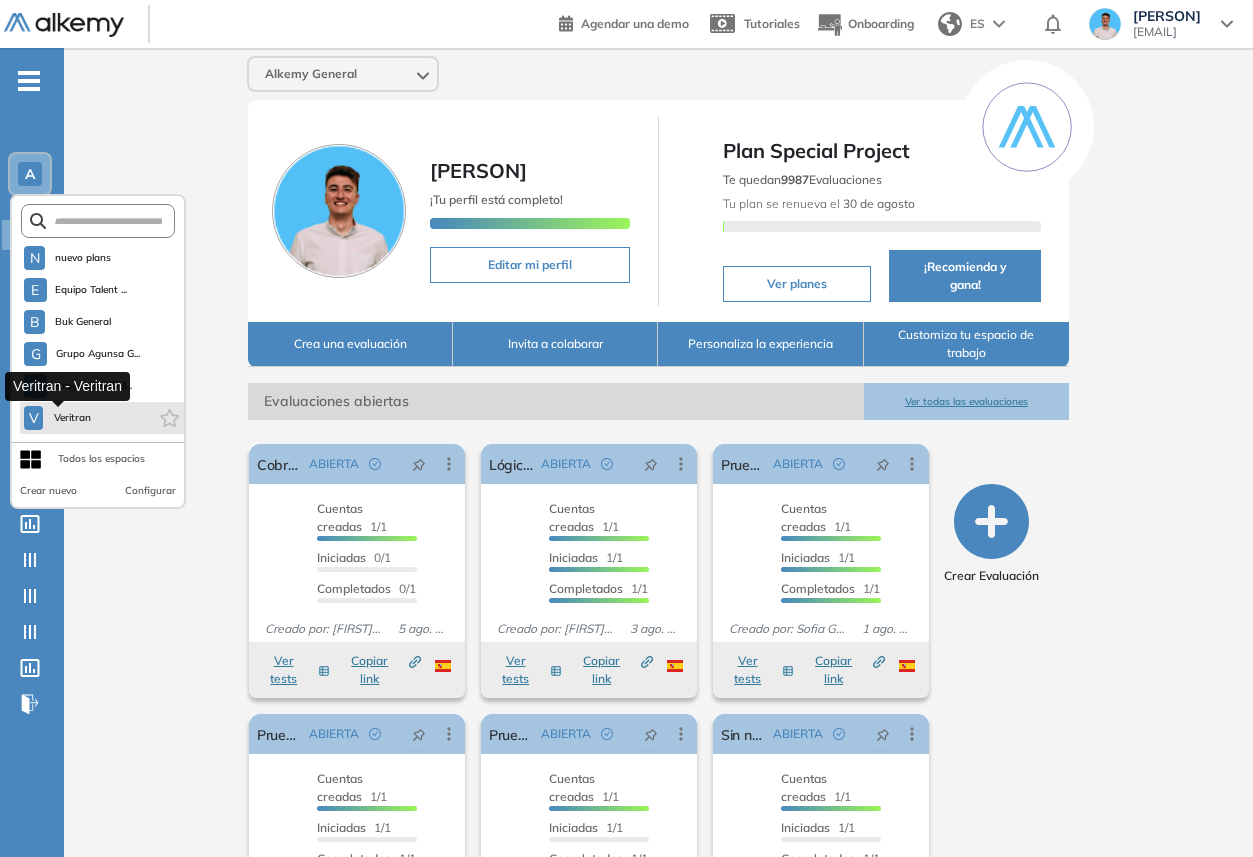 click on "Veritran" at bounding box center (72, 418) 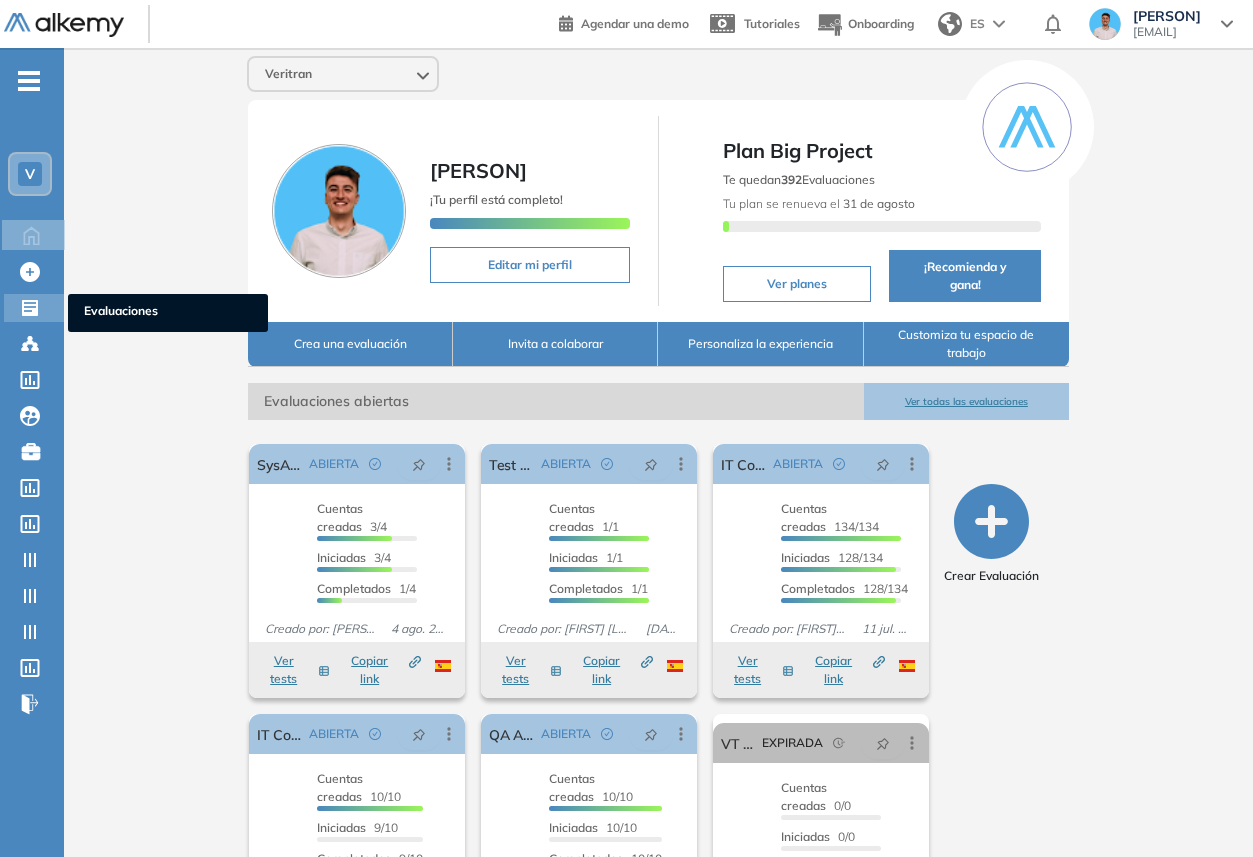 click 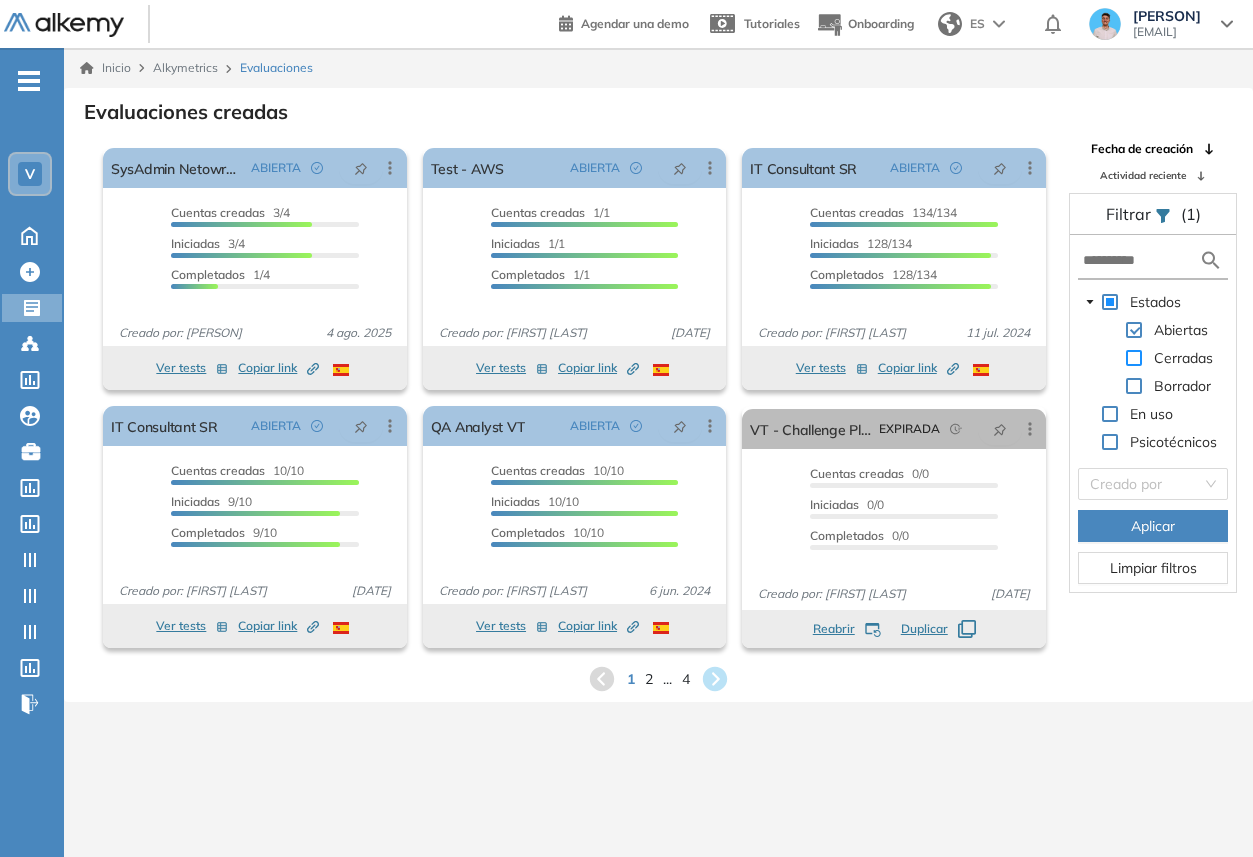 click at bounding box center (1134, 358) 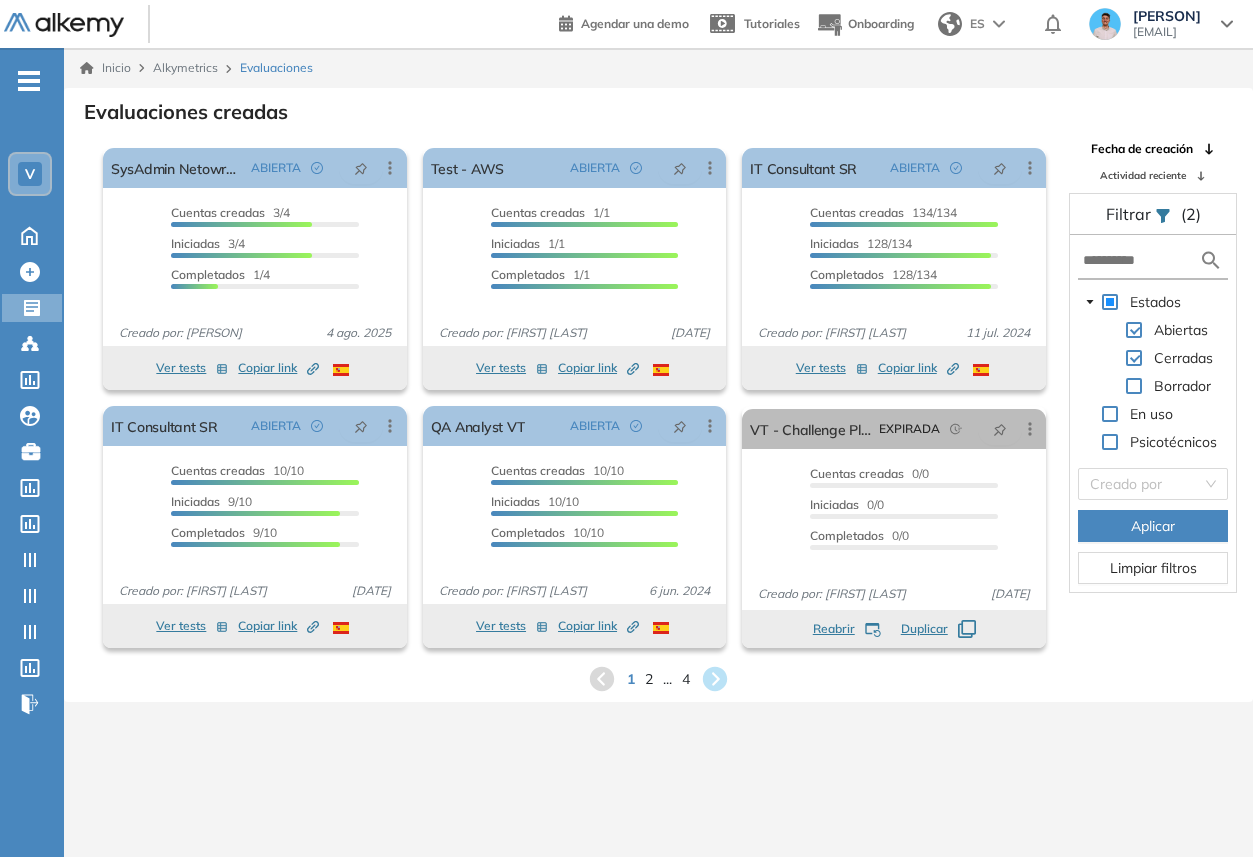 click on "Aplicar" at bounding box center [1153, 526] 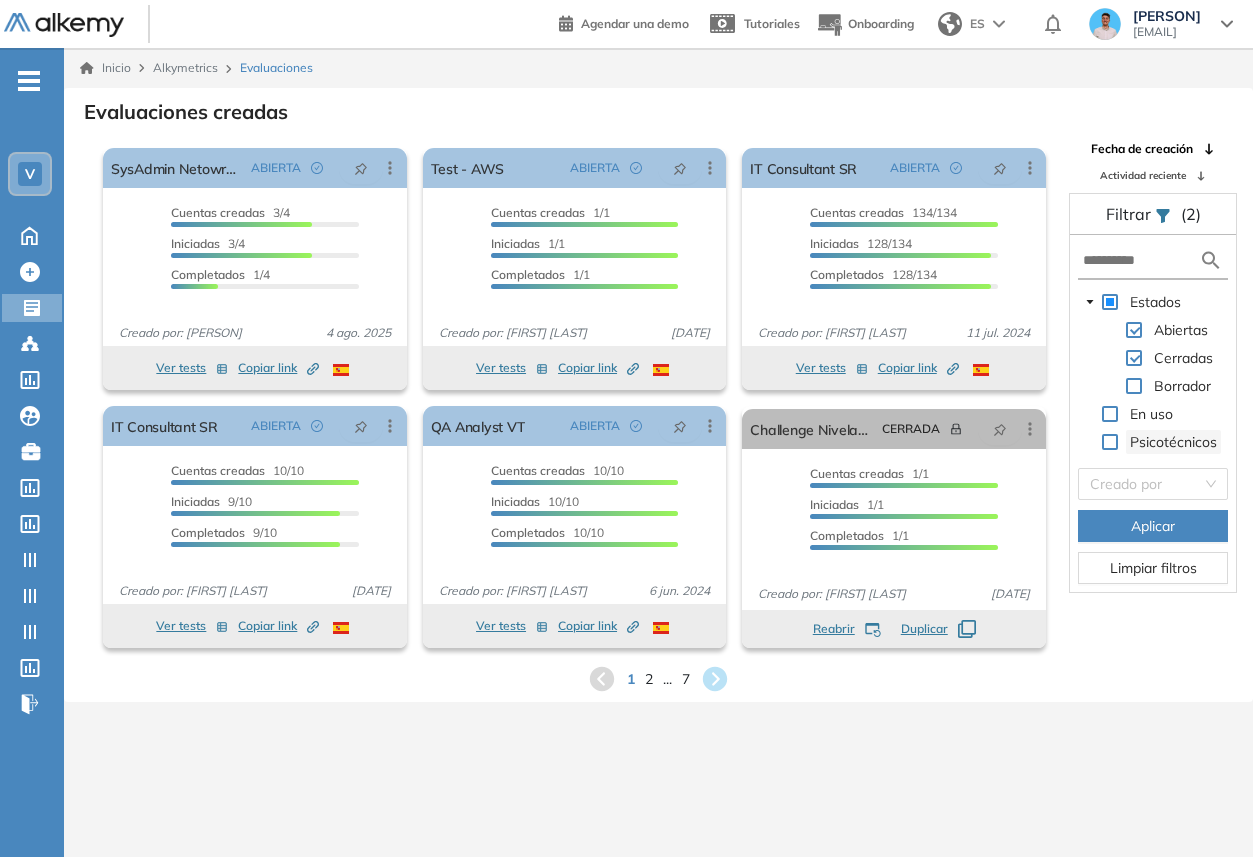 click on "Psicotécnicos" at bounding box center [1173, 442] 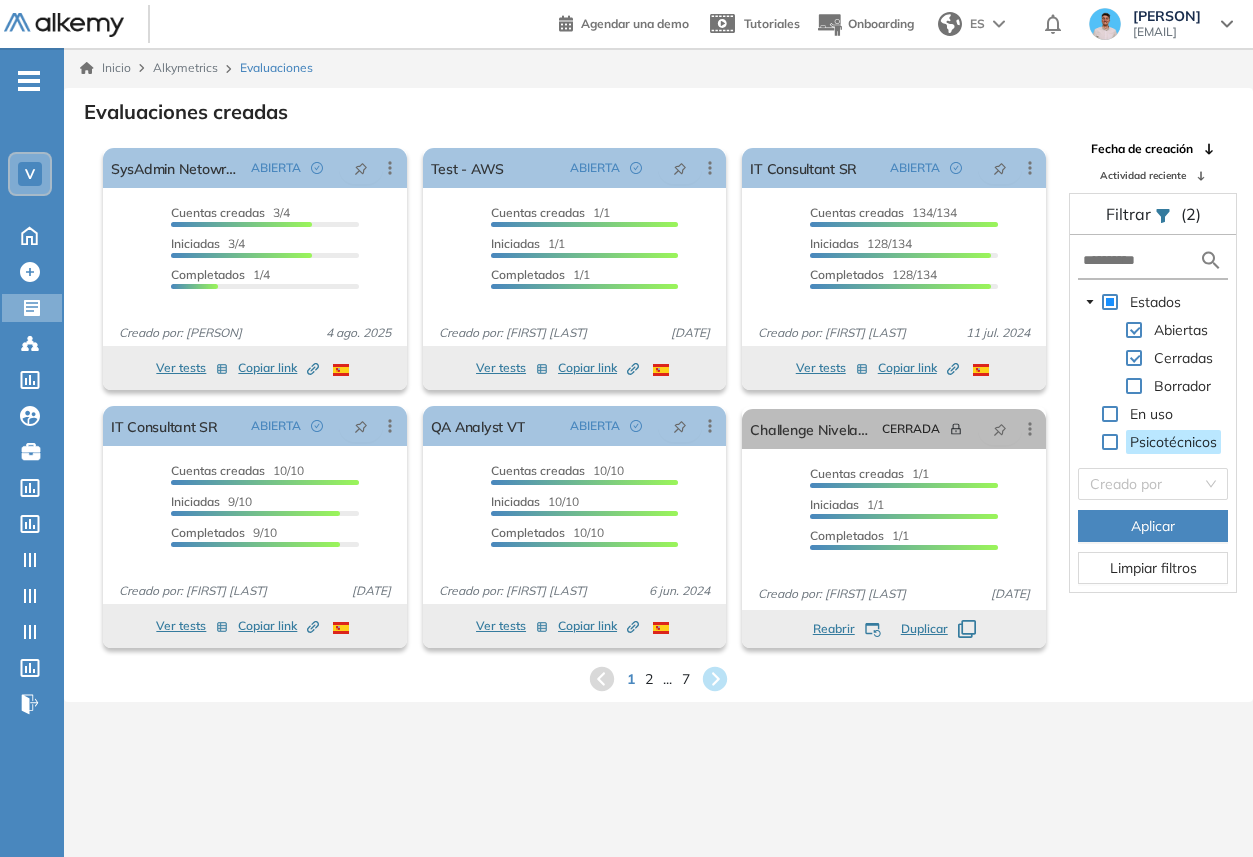 click at bounding box center (1134, 386) 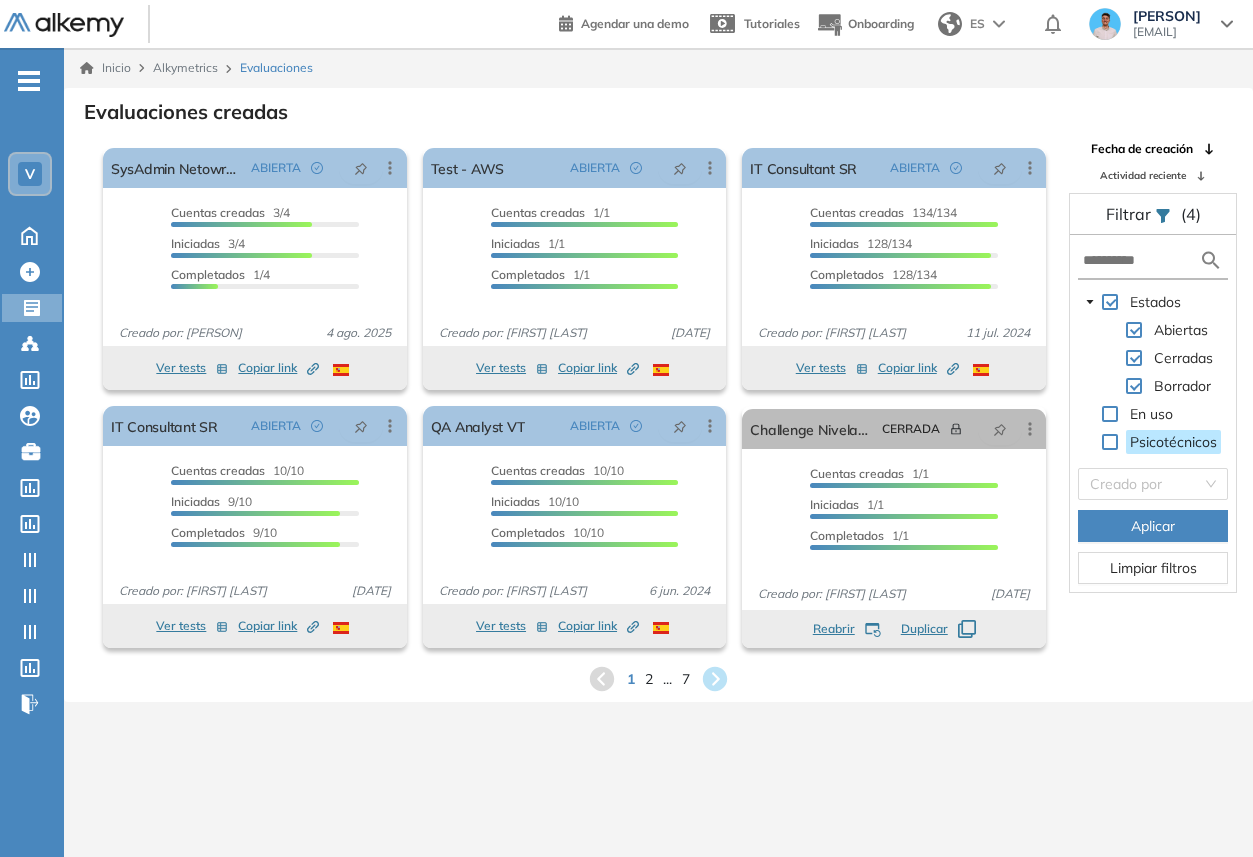 click on "Aplicar" at bounding box center (1153, 526) 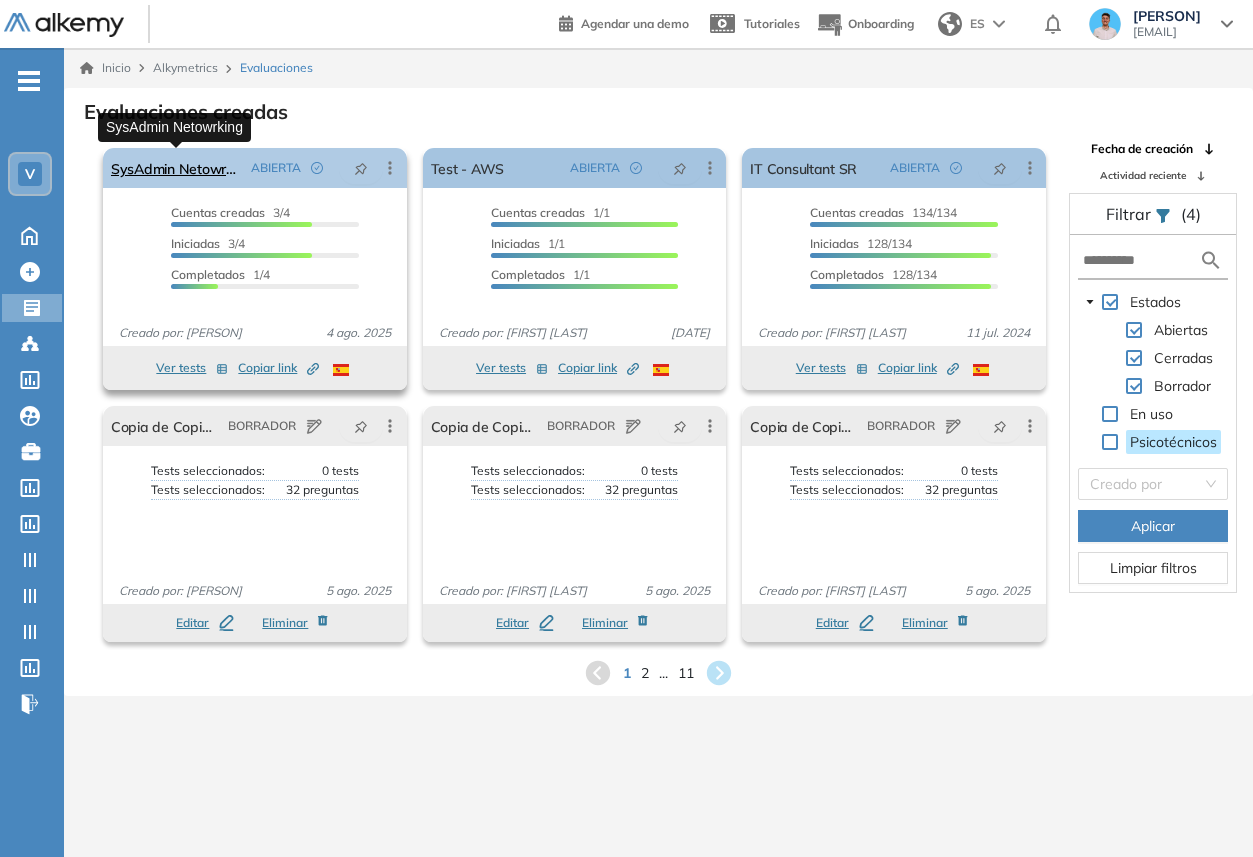 click on "SysAdmin Netowrking" at bounding box center (177, 168) 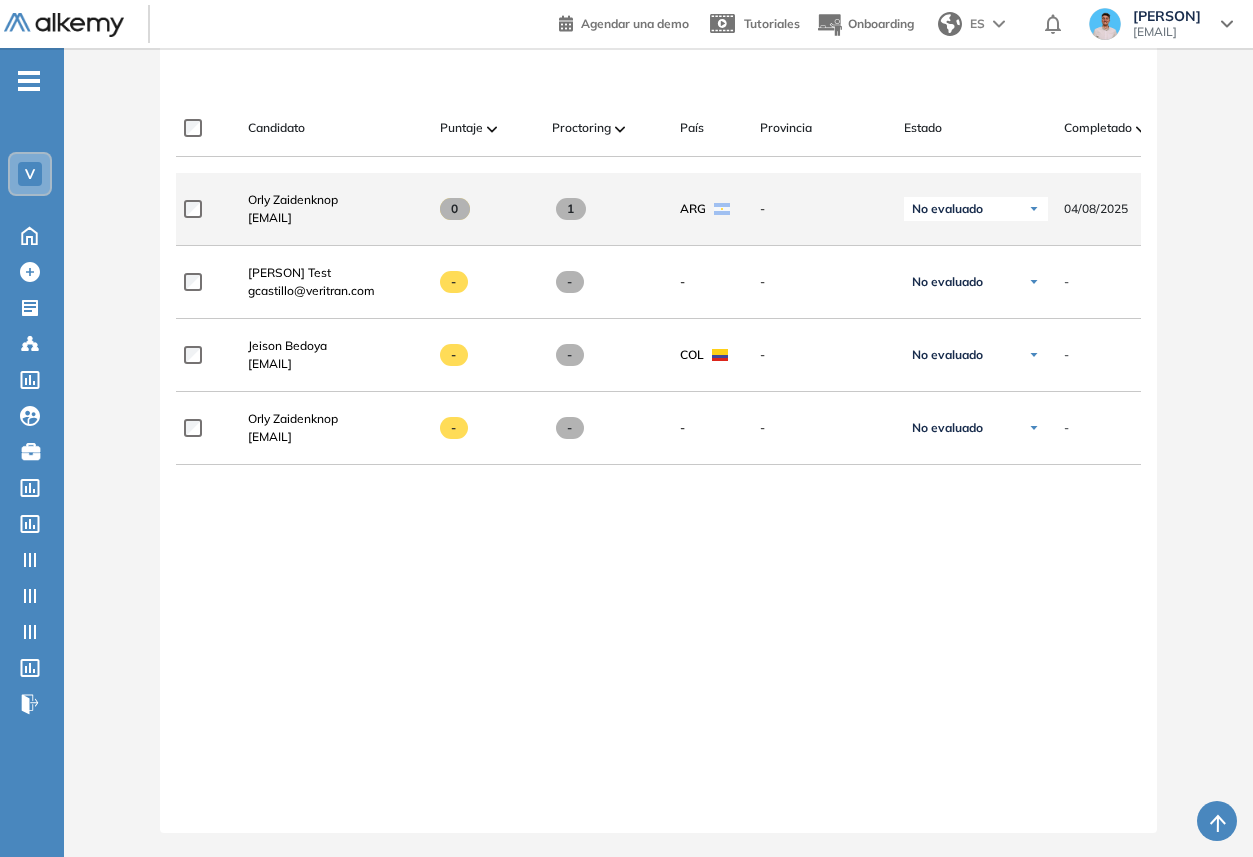 scroll, scrollTop: 489, scrollLeft: 0, axis: vertical 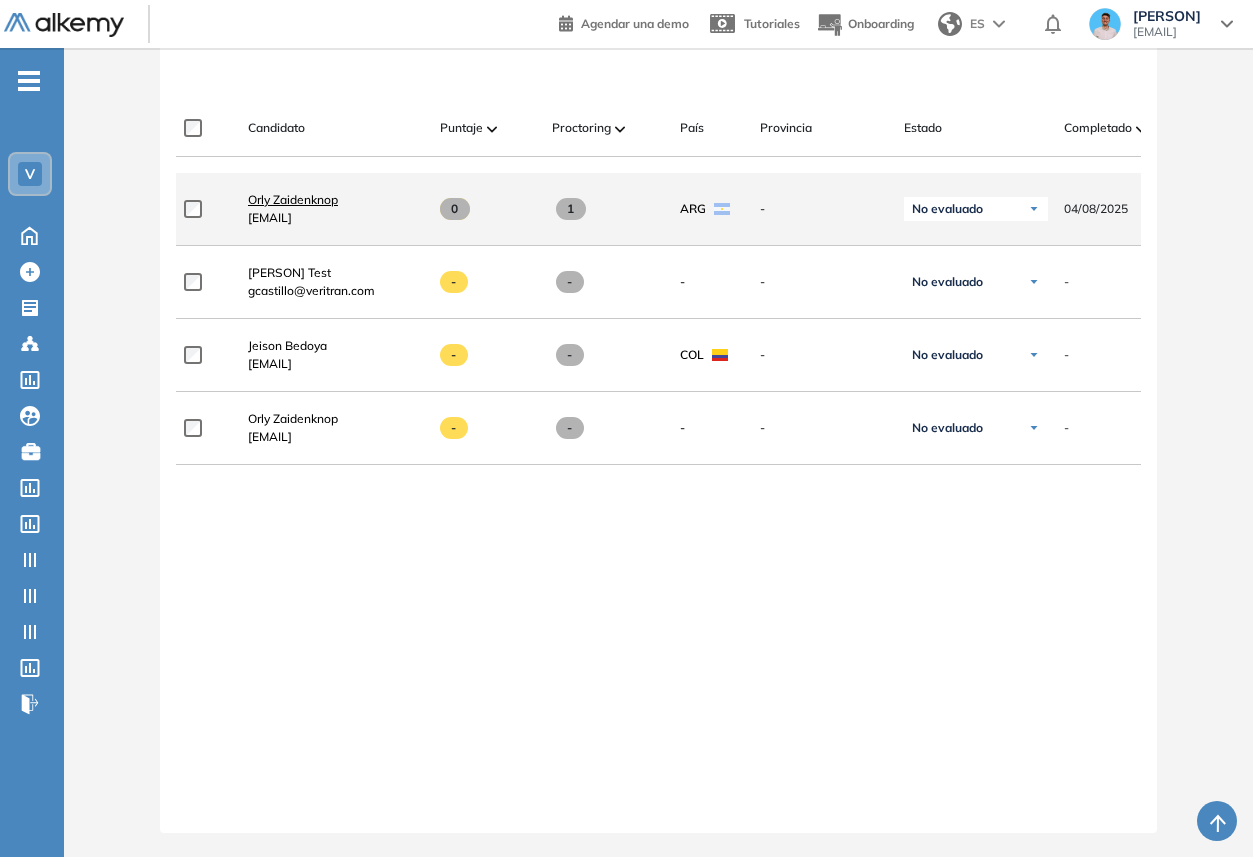 click on "Orly Zaidenknop" at bounding box center [293, 199] 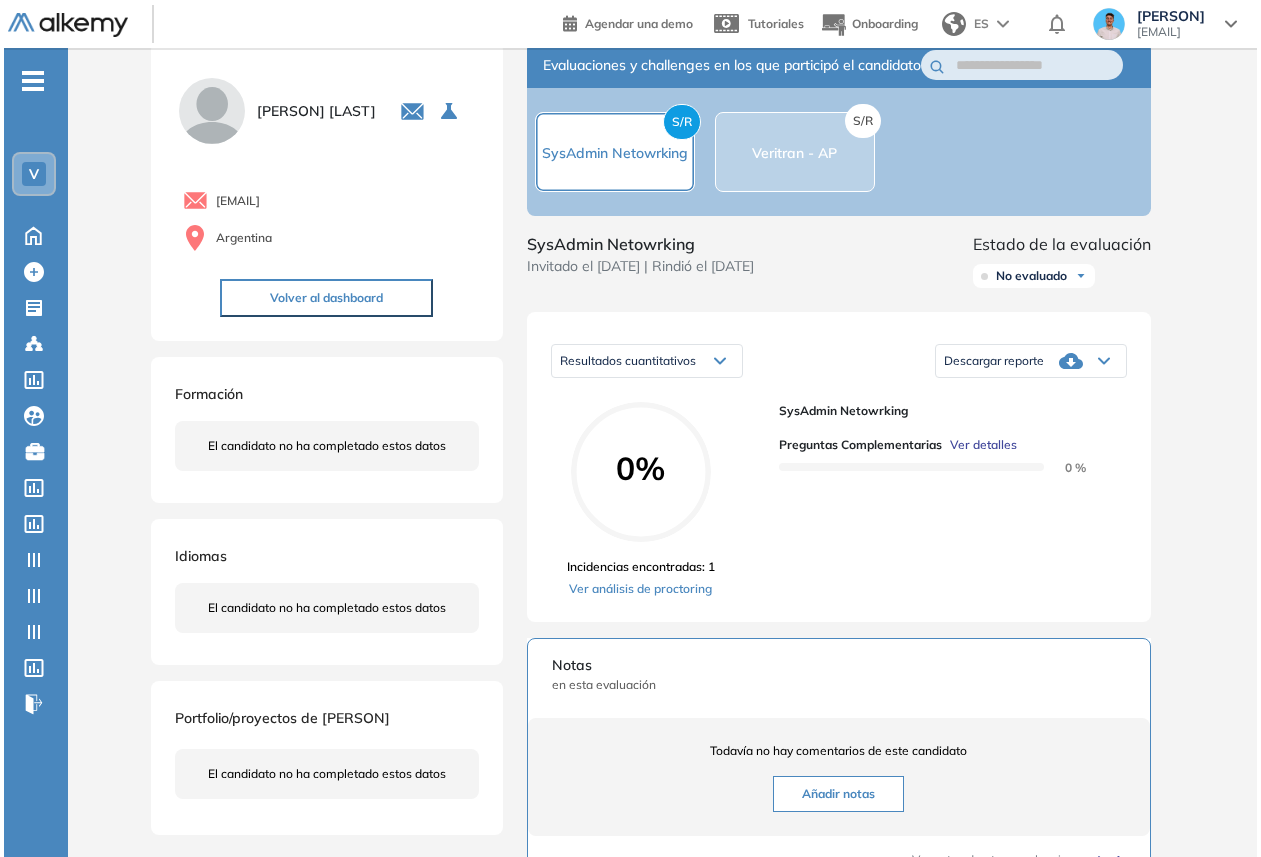 scroll, scrollTop: 51, scrollLeft: 0, axis: vertical 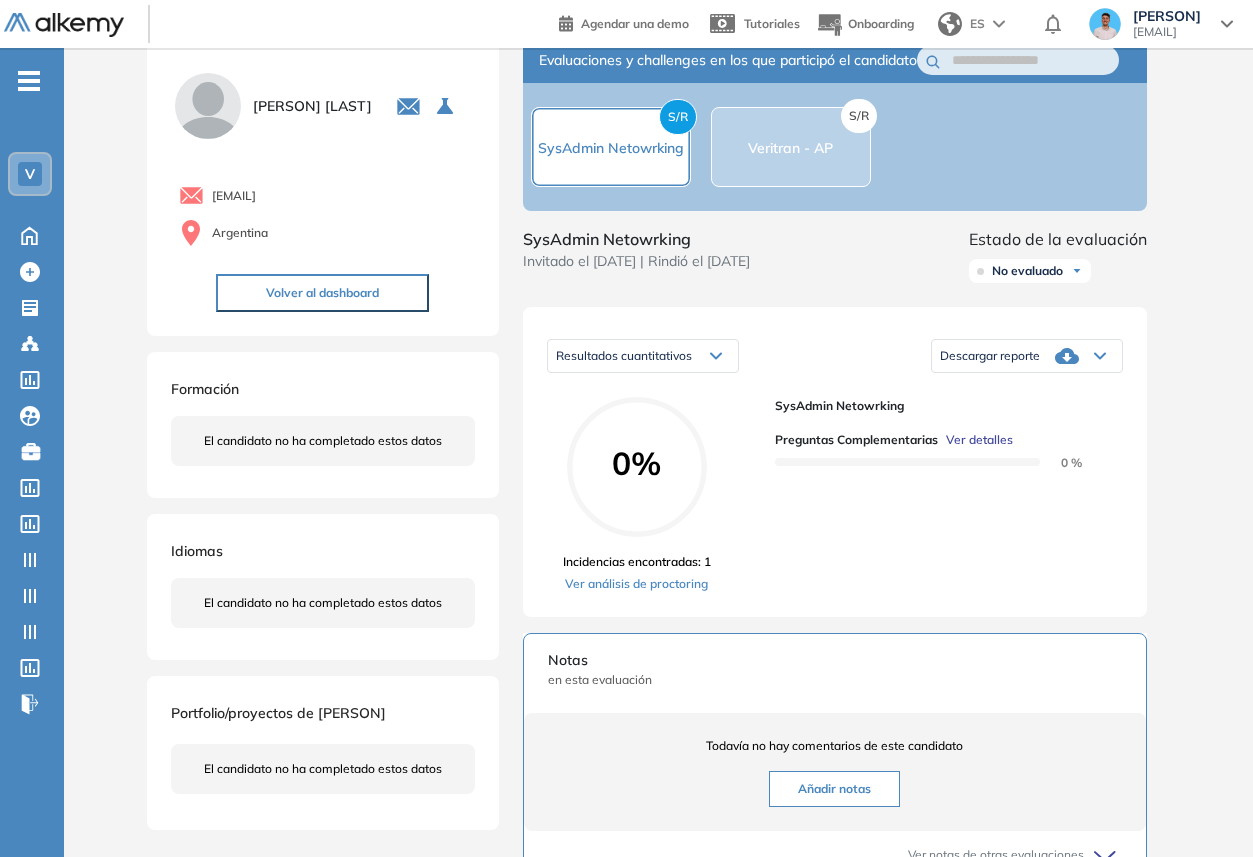 click on "Ver detalles" at bounding box center [979, 440] 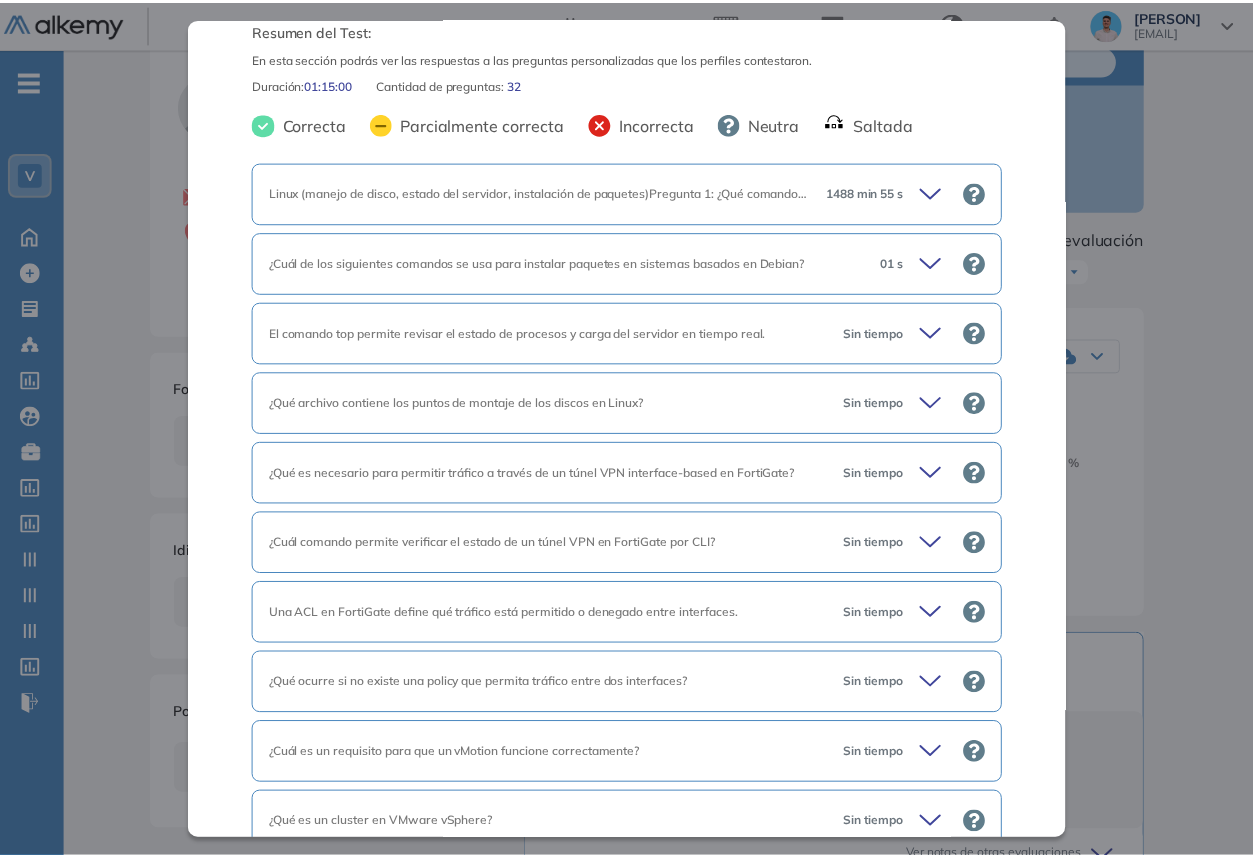 scroll, scrollTop: 0, scrollLeft: 0, axis: both 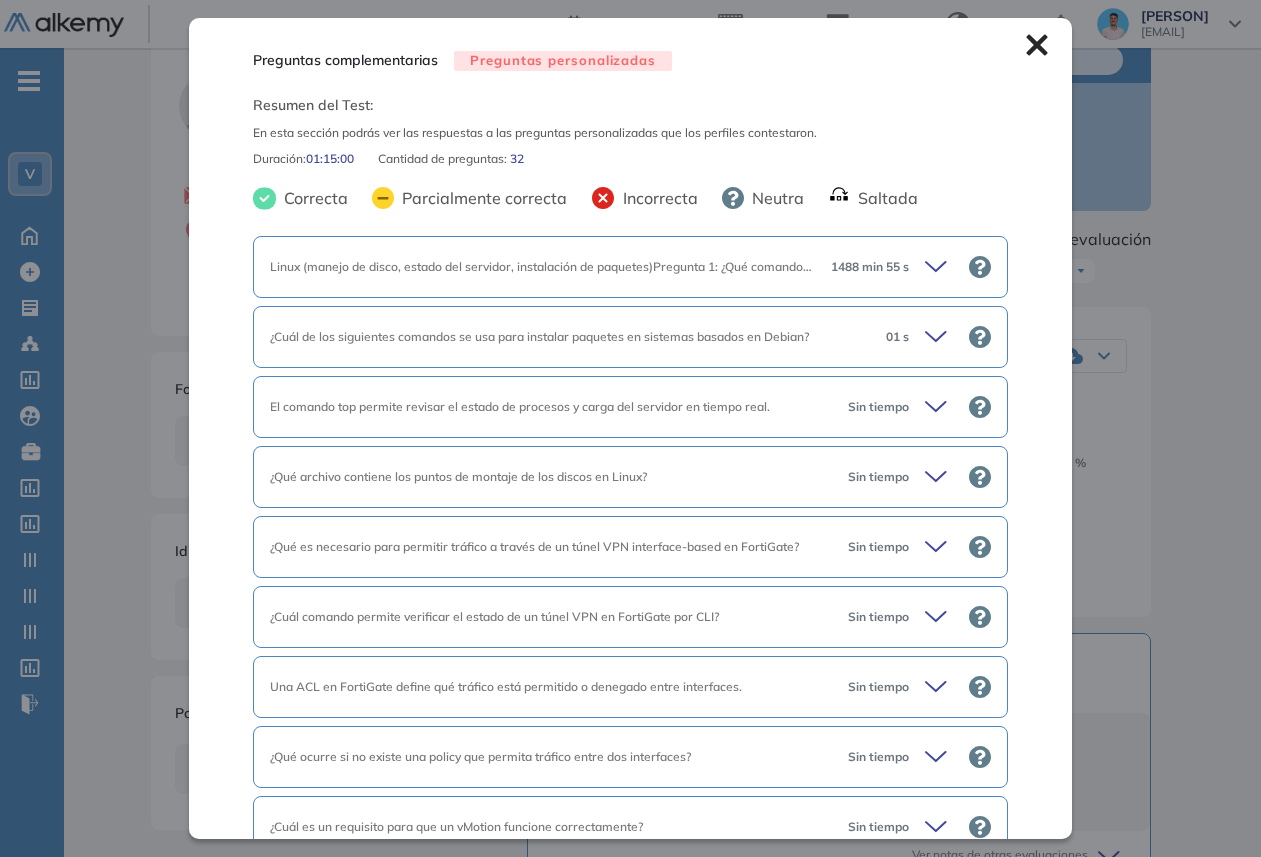 click on "1488 min 55 s" at bounding box center [903, 267] 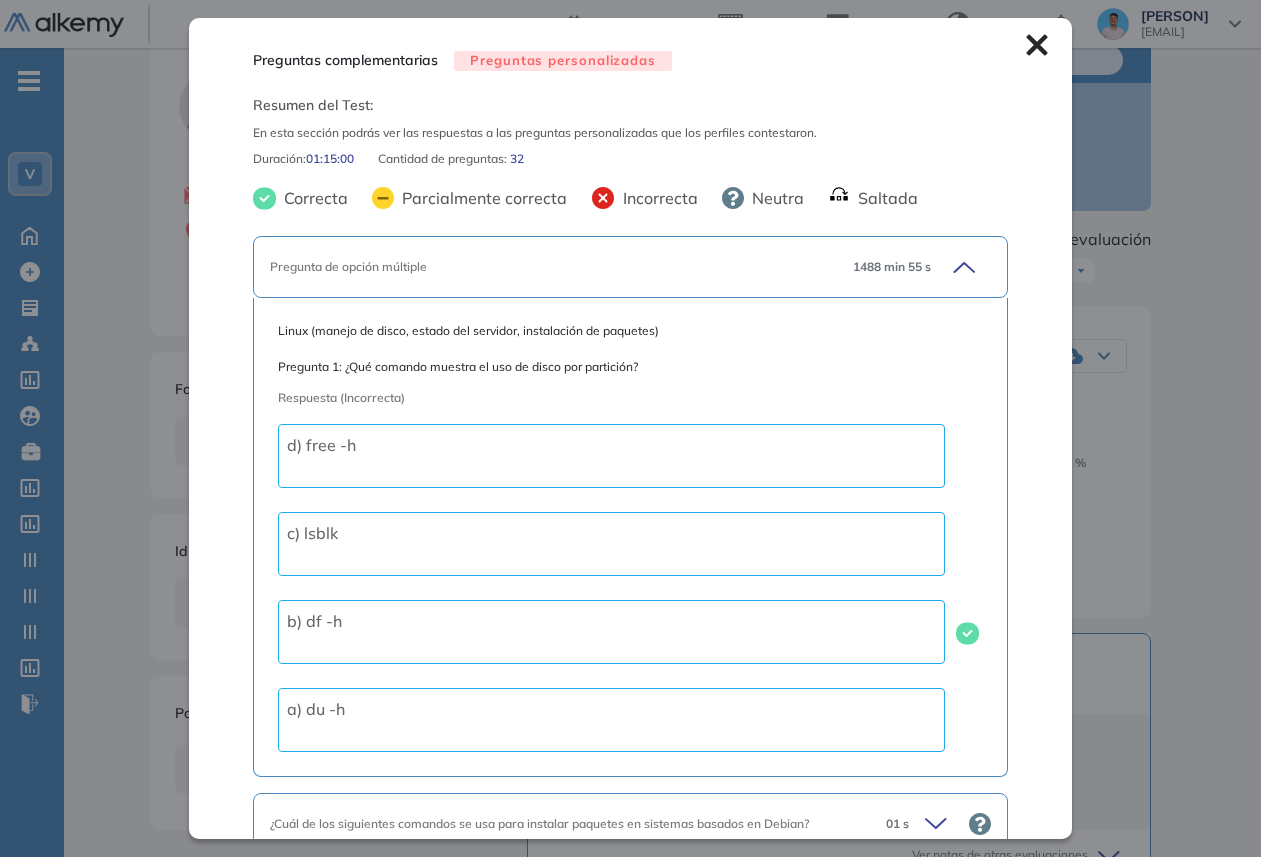 click on "1488 min 55 s" at bounding box center [914, 267] 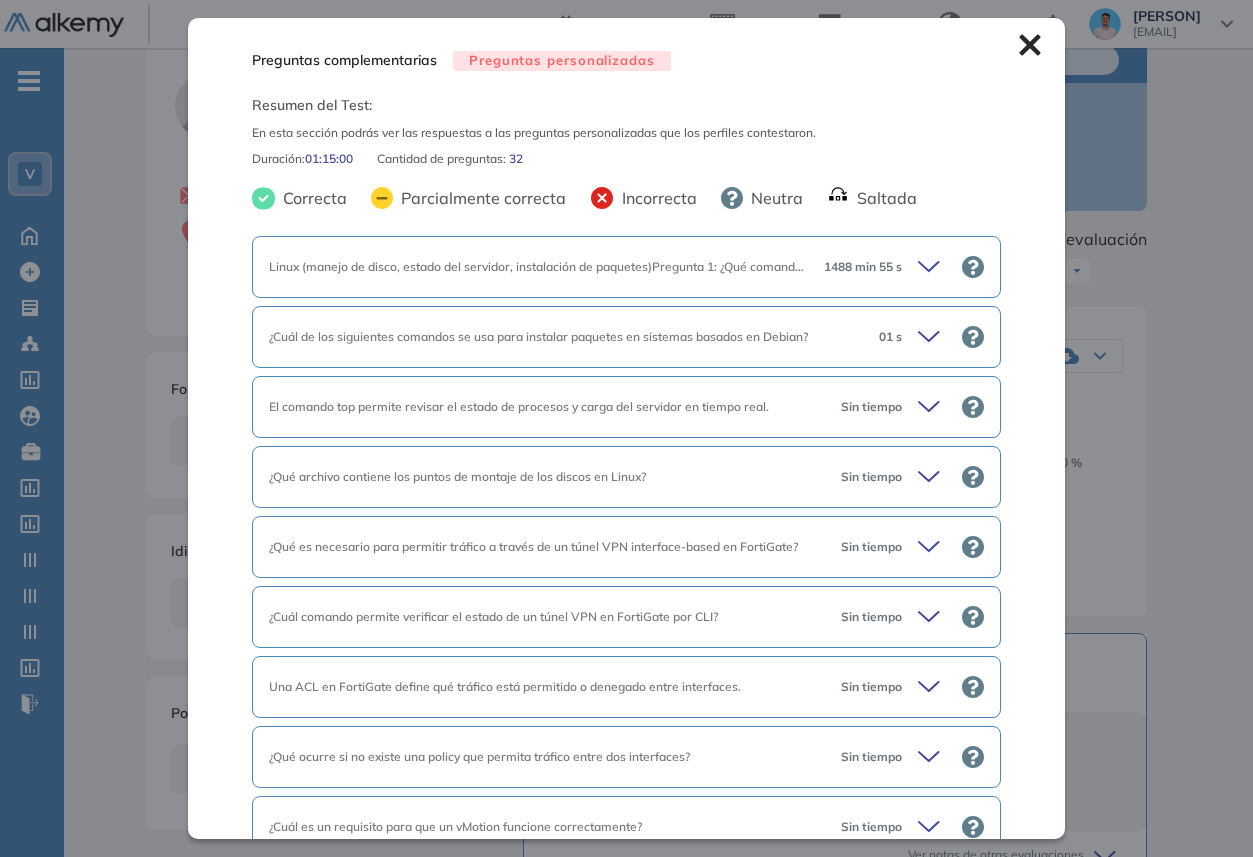 click on "Preguntas complementarias Preguntas personalizadas Resumen del Test: En esta sección podrás ver las respuestas a las preguntas personalizadas que los perfiles contestaron. Duración : 01:15:00 Cantidad de preguntas: 32 Correcta Parcialmente correcta Incorrecta Neutra Saltada Linux (manejo de disco, estado del servidor, instalación de paquetes)Pregunta 1: ¿Qué comando muestra el uso de disco por partición? 1488 min 55 s Linux (manejo de disco, estado del servidor, instalación de paquetes) Pregunta 1: ¿Qué comando muestra el uso de disco por partición? Respuesta (Incorrecta) d) free -h c) lsblk b) df -h a) du -h ¿Cuál de los siguientes comandos se usa para instalar paquetes en sistemas basados en Debian? 01 s ¿Cuál de los siguientes comandos se usa para instalar paquetes en sistemas basados en Debian? Respuesta (Incorrecta) c) apt-get install paquete b) rpm -i paquete a) yum install paquete d) dnf install paquete Sin tiempo Respuesta (Incorrecta) Falso" at bounding box center (659, 614) 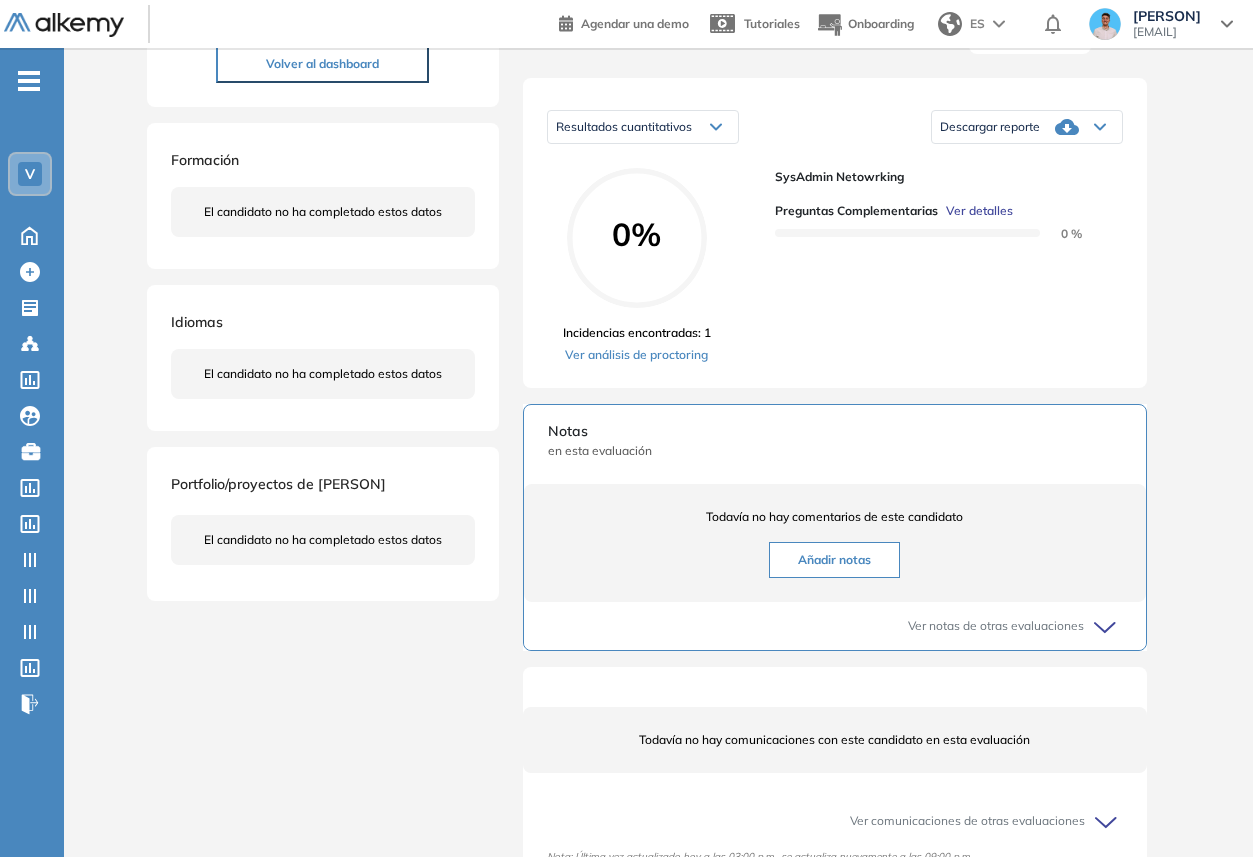 scroll, scrollTop: 0, scrollLeft: 0, axis: both 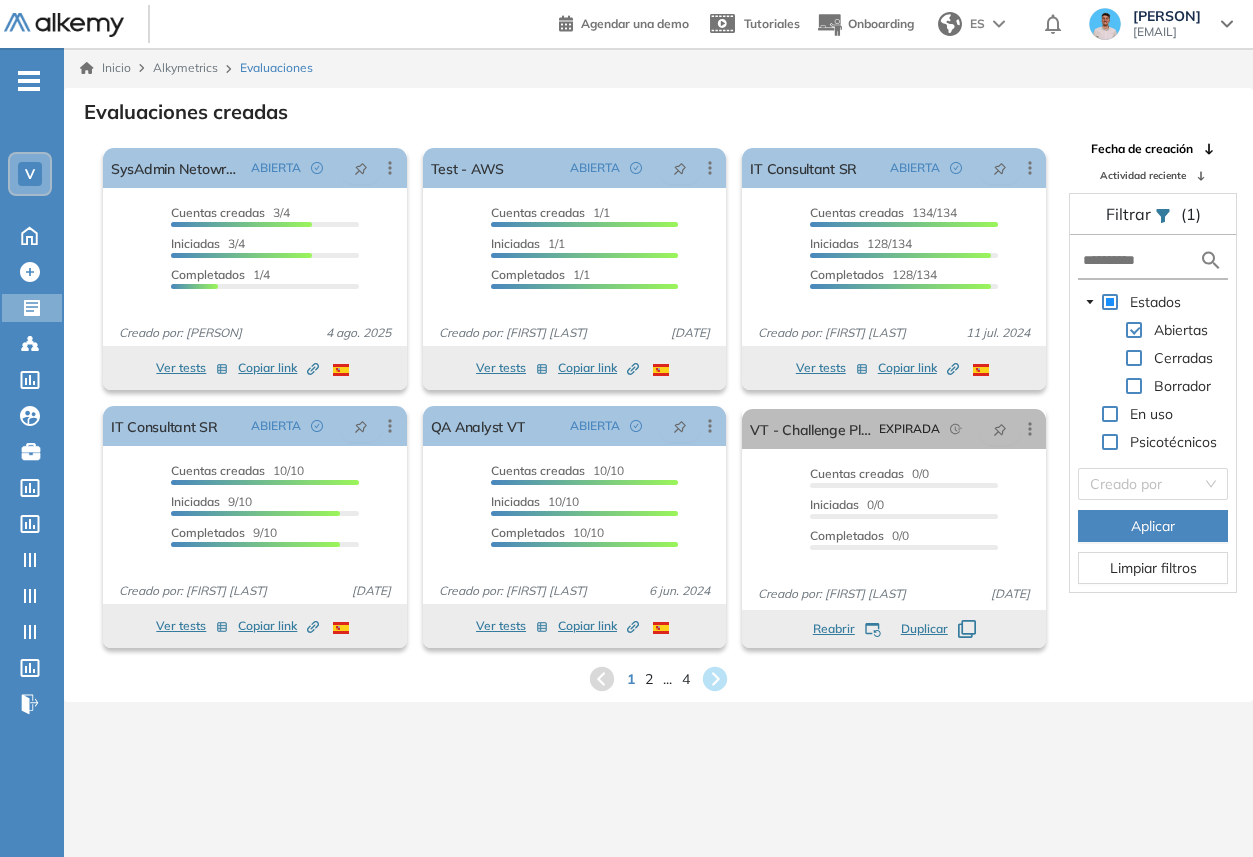 click at bounding box center [1134, 386] 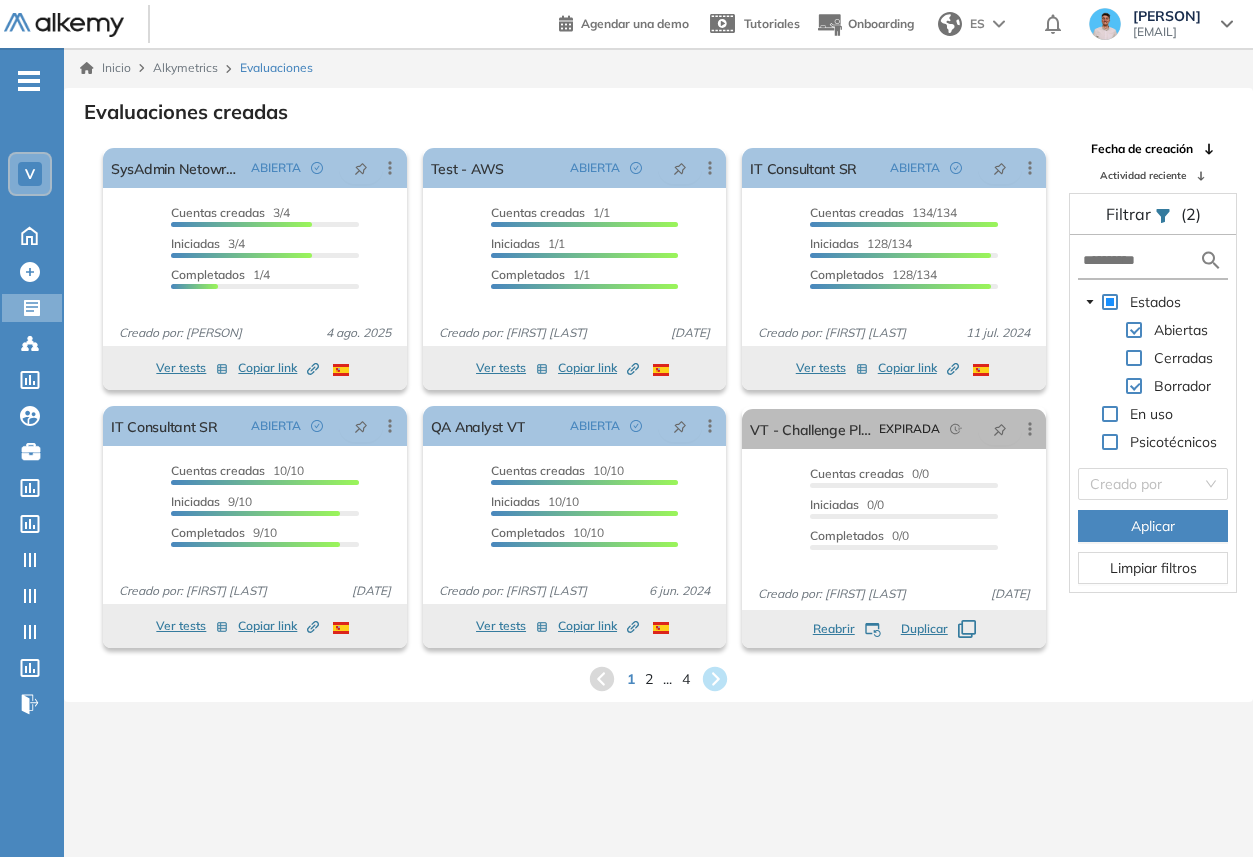 click on "Aplicar" at bounding box center [1153, 526] 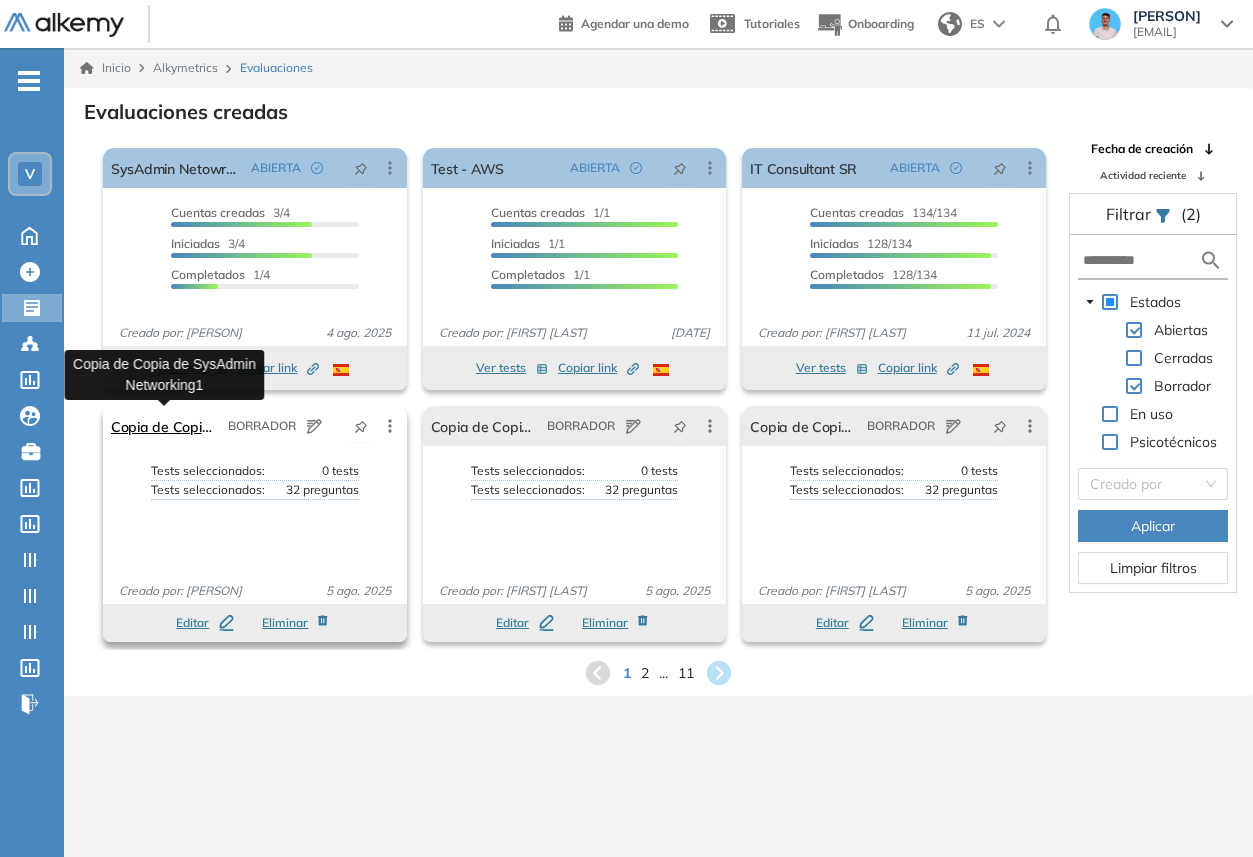 click on "Copia de Copia de SysAdmin Networking1" at bounding box center (165, 426) 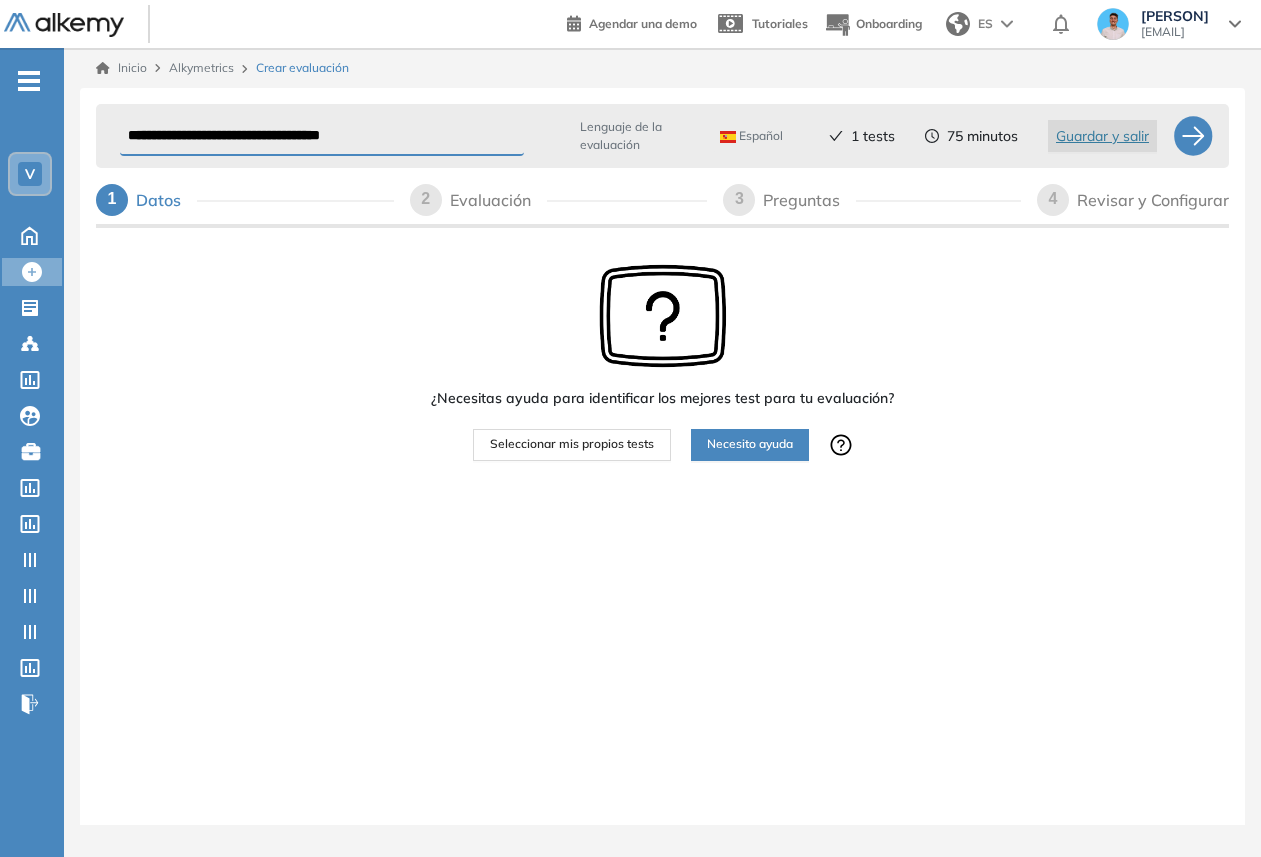 click on "Revisar y Configurar" at bounding box center [1153, 200] 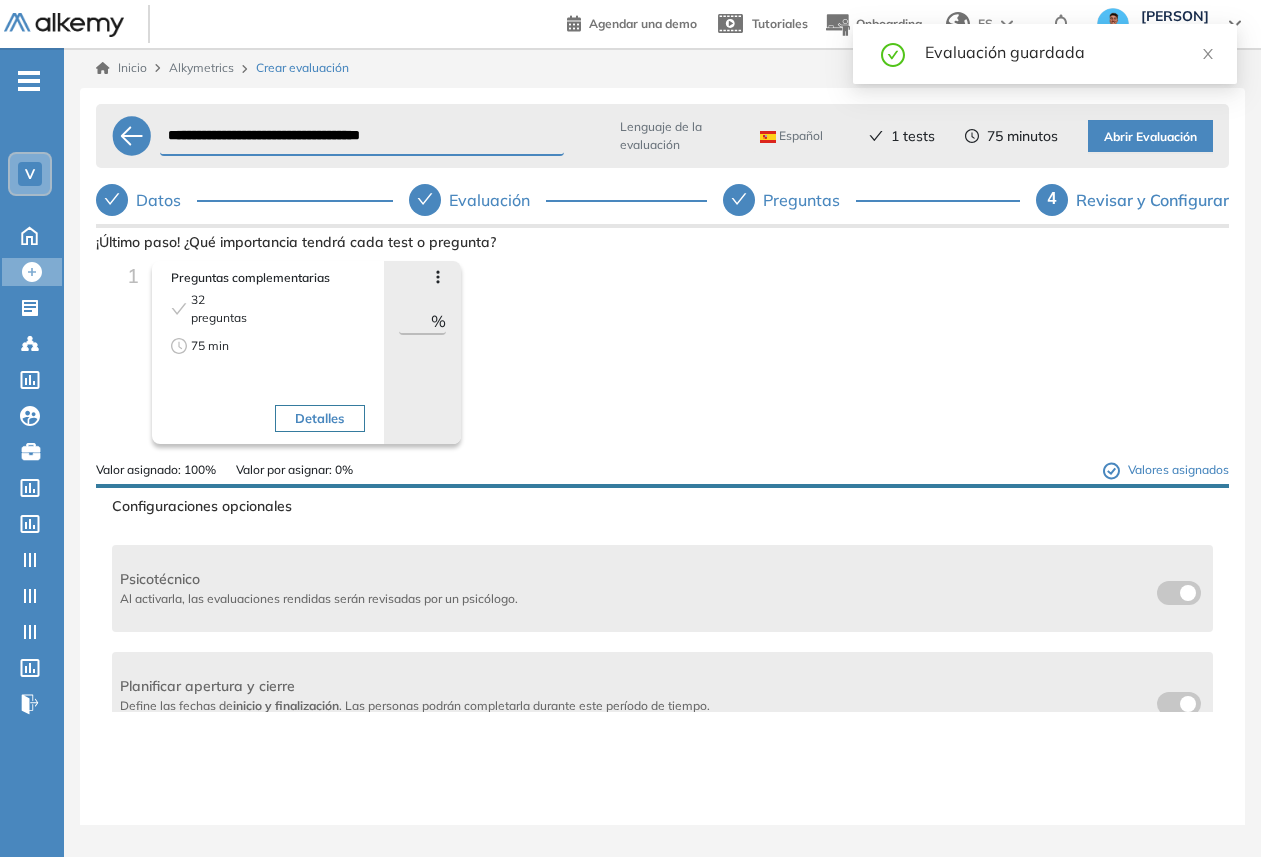 click on "Preguntas" at bounding box center [871, 200] 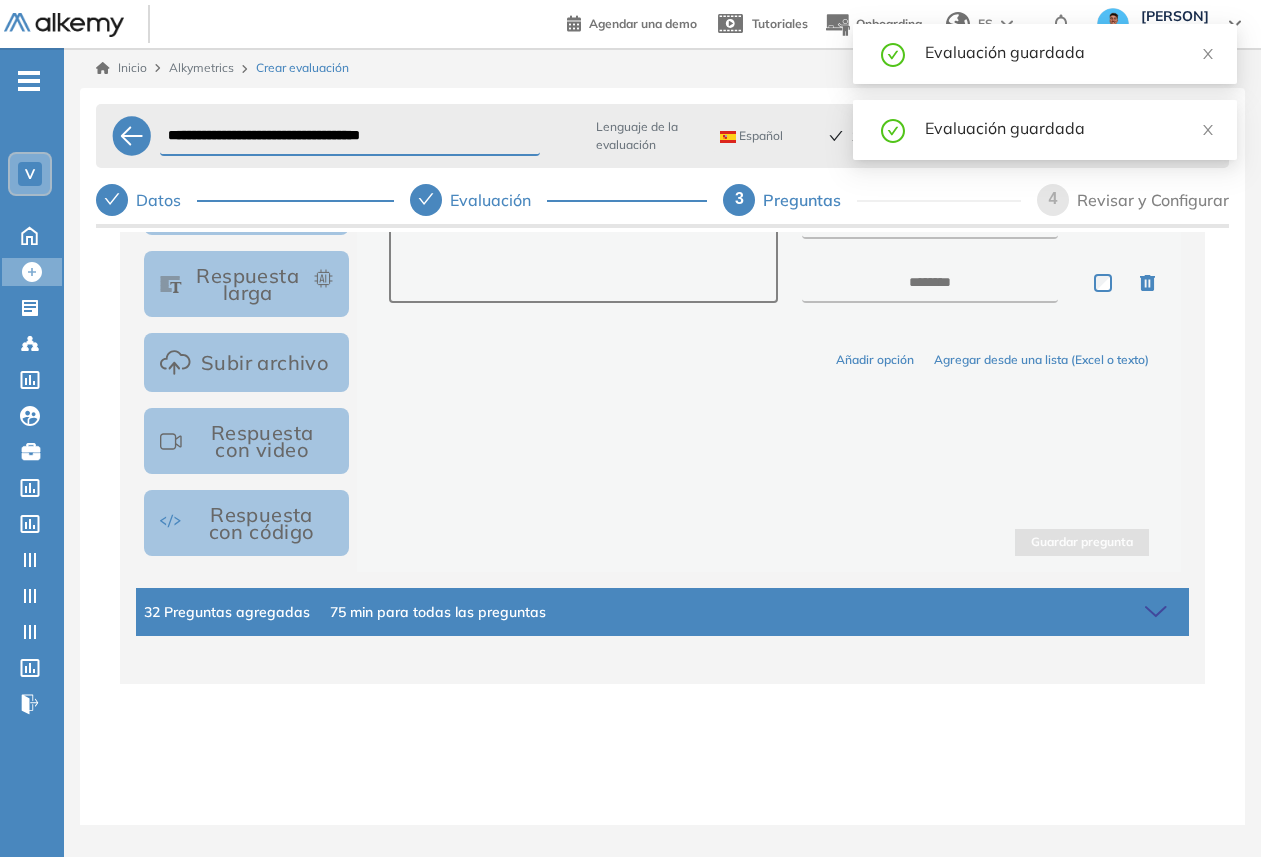 click on "32 Preguntas agregadas 75 min  para todas las preguntas" 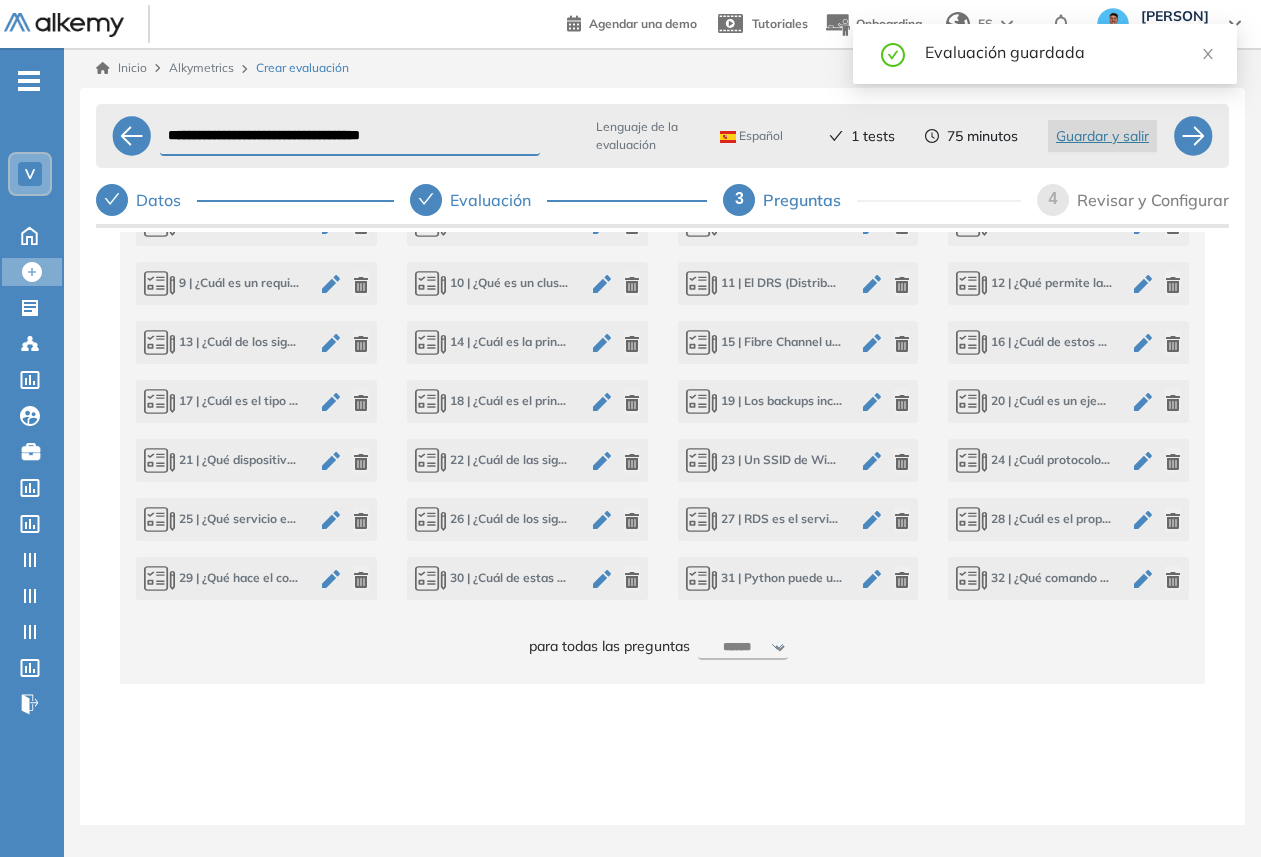 click 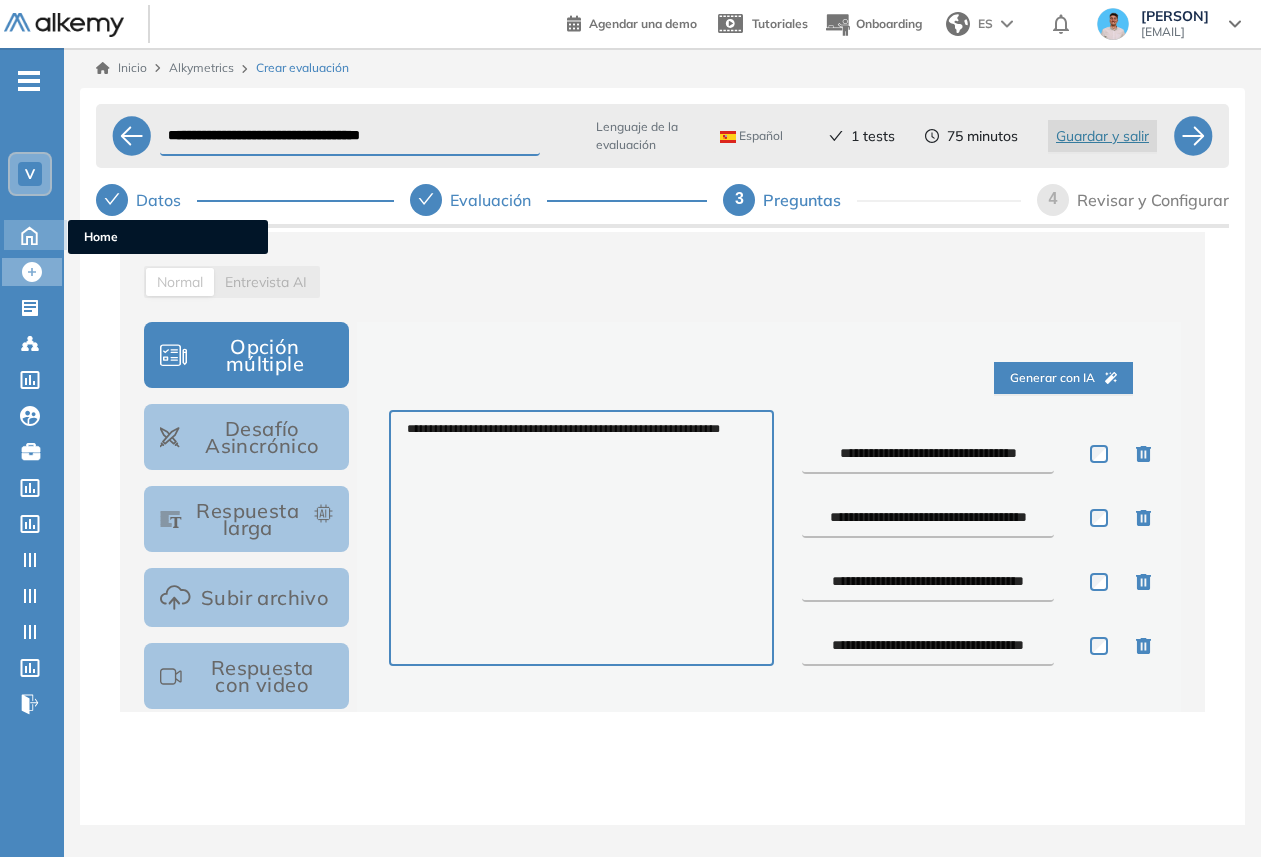 click 